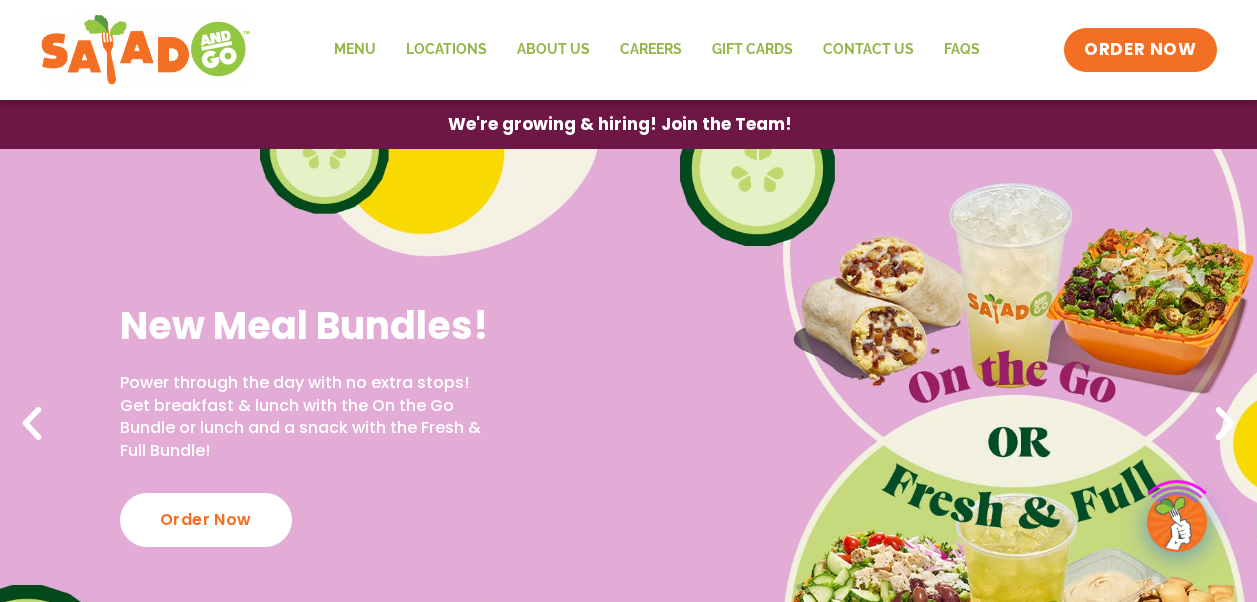 scroll, scrollTop: 0, scrollLeft: 0, axis: both 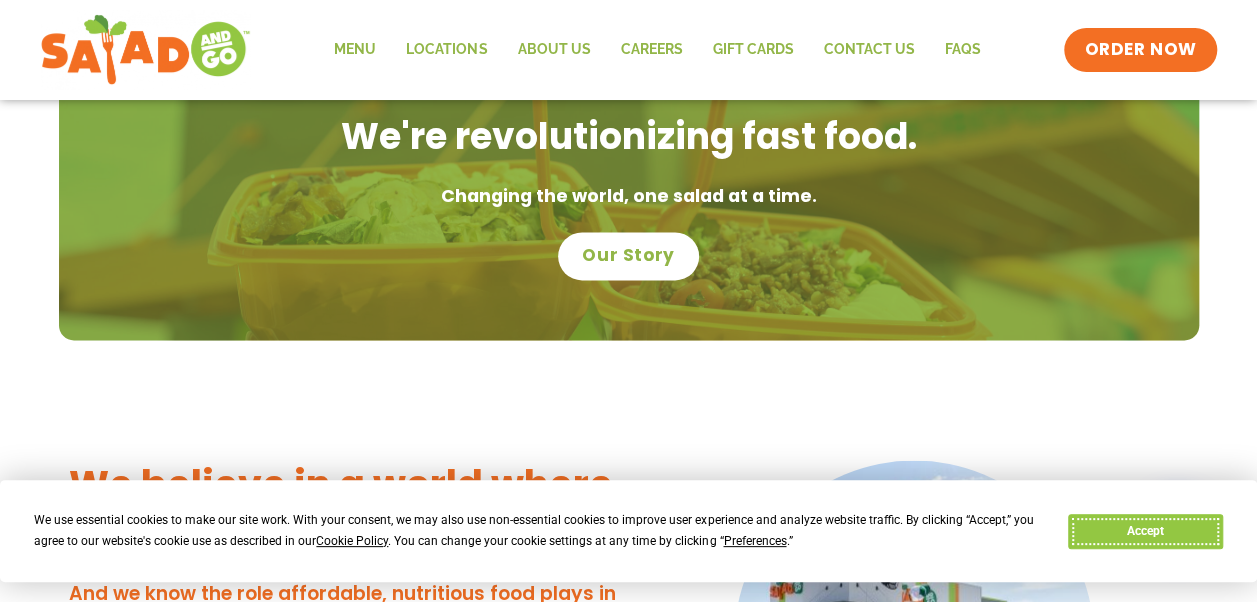 click on "Accept" at bounding box center (1145, 531) 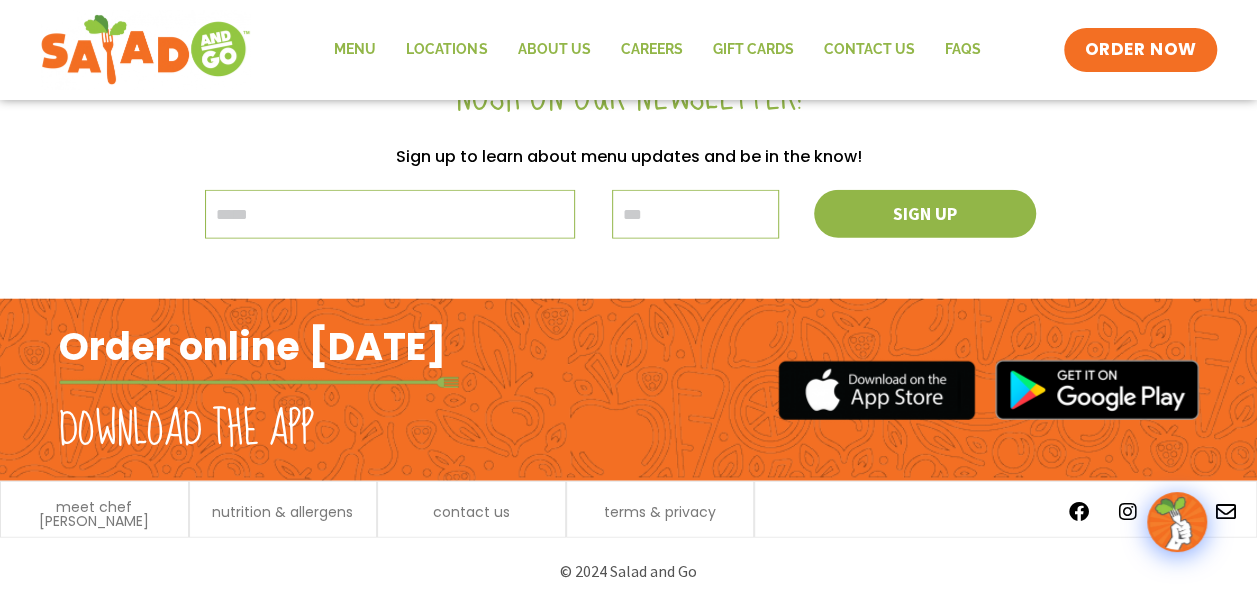 scroll, scrollTop: 2452, scrollLeft: 0, axis: vertical 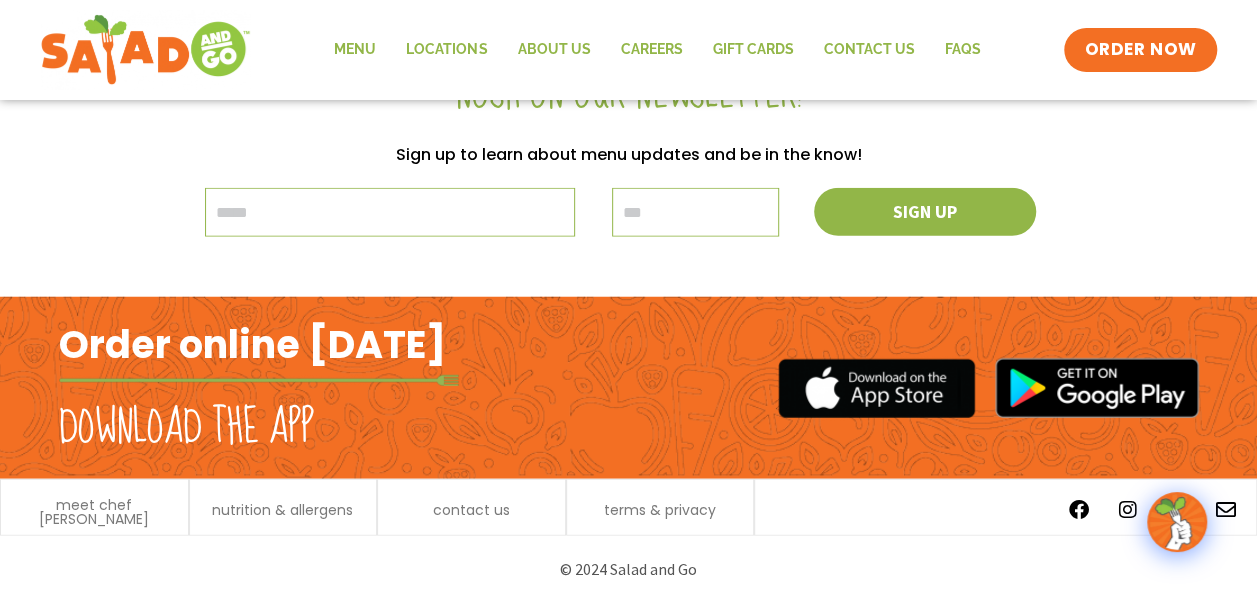 drag, startPoint x: 588, startPoint y: 339, endPoint x: 655, endPoint y: 263, distance: 101.31634 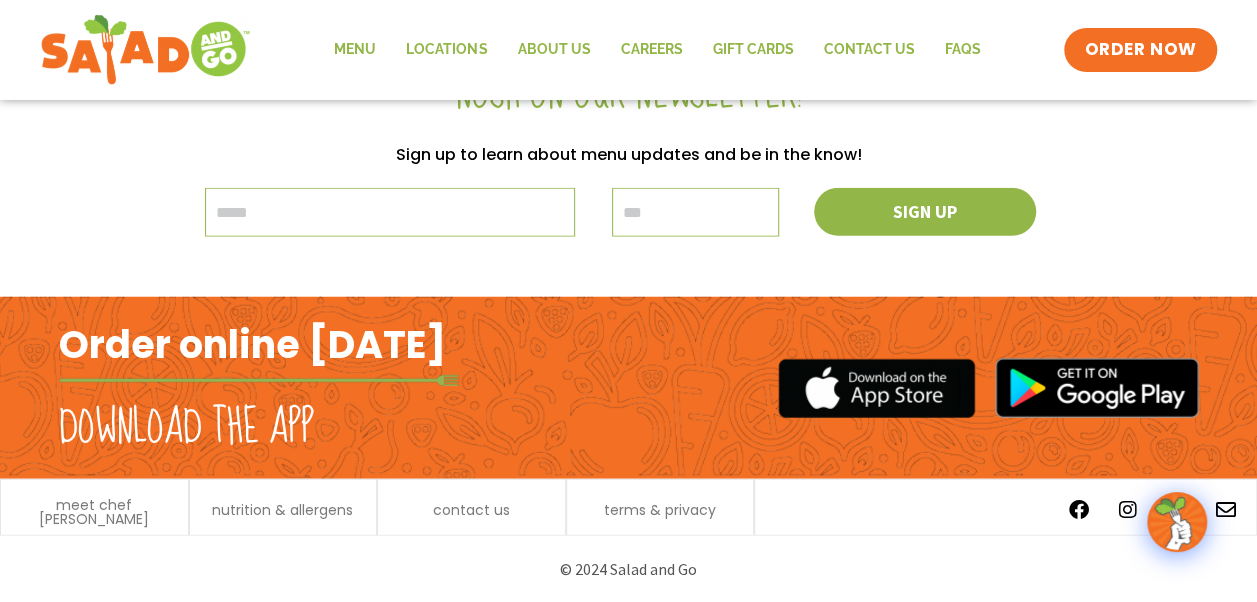 drag, startPoint x: 655, startPoint y: 263, endPoint x: 383, endPoint y: 271, distance: 272.1176 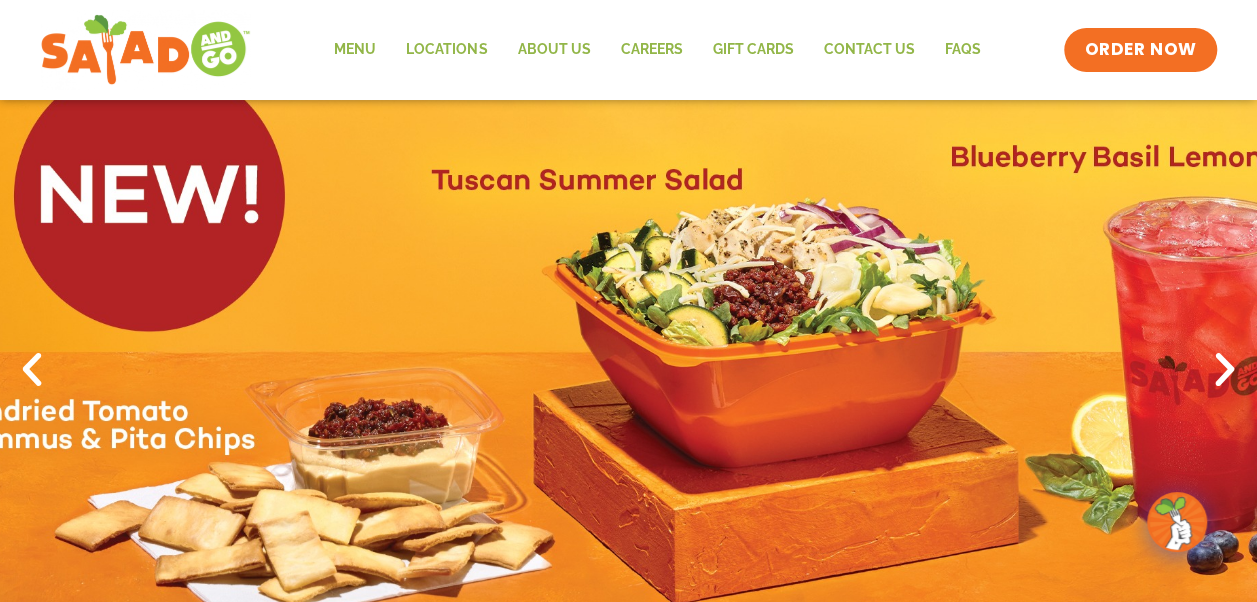 scroll, scrollTop: 52, scrollLeft: 0, axis: vertical 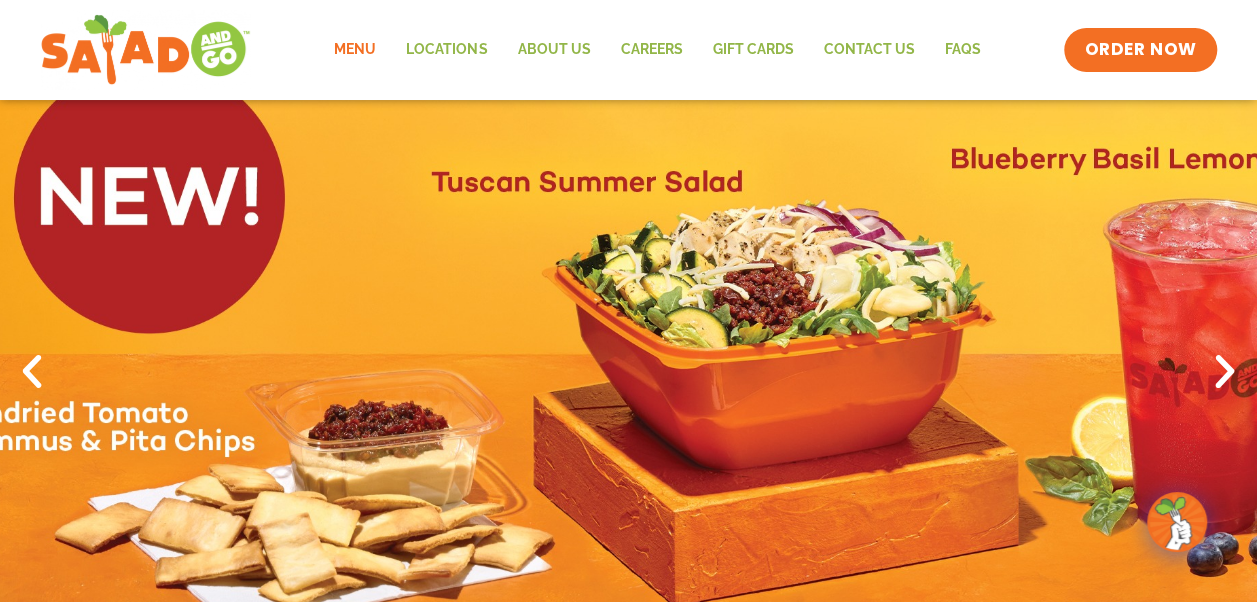 click on "Menu" 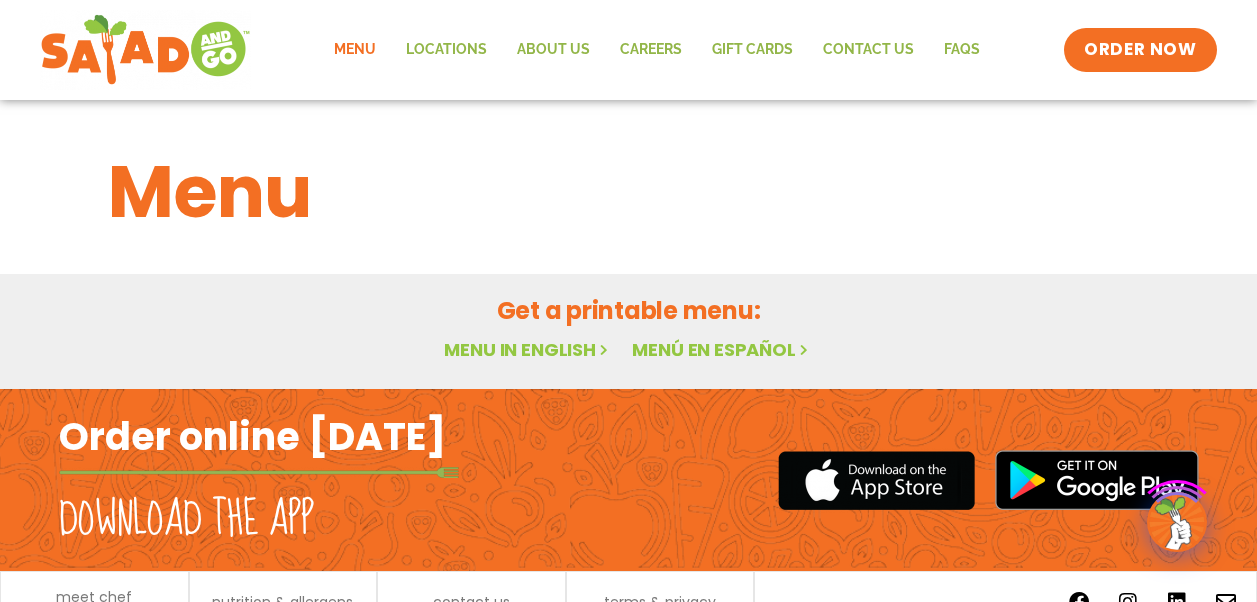 scroll, scrollTop: 0, scrollLeft: 0, axis: both 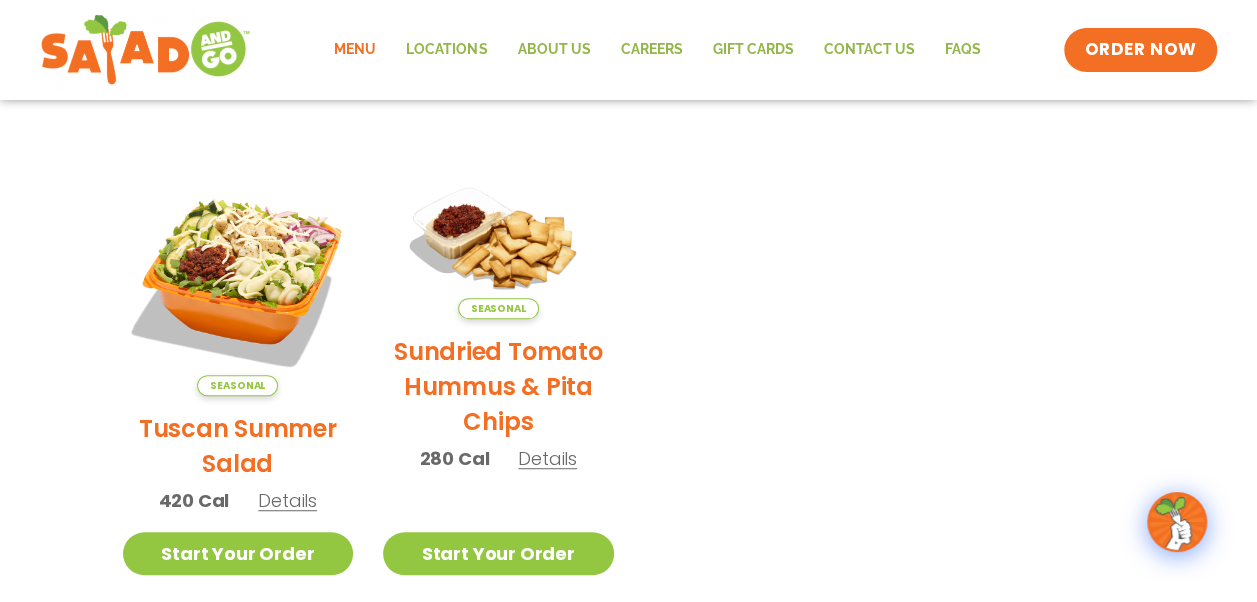 click on "Tuscan Summer Salad" at bounding box center (238, 446) 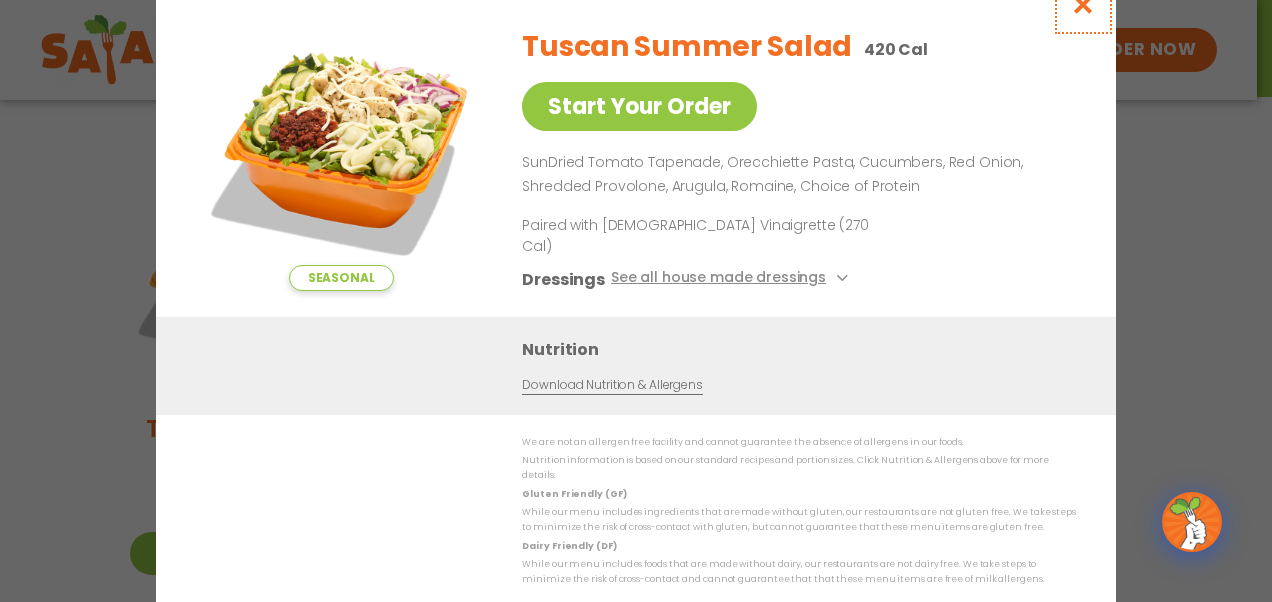 click at bounding box center [1083, 4] 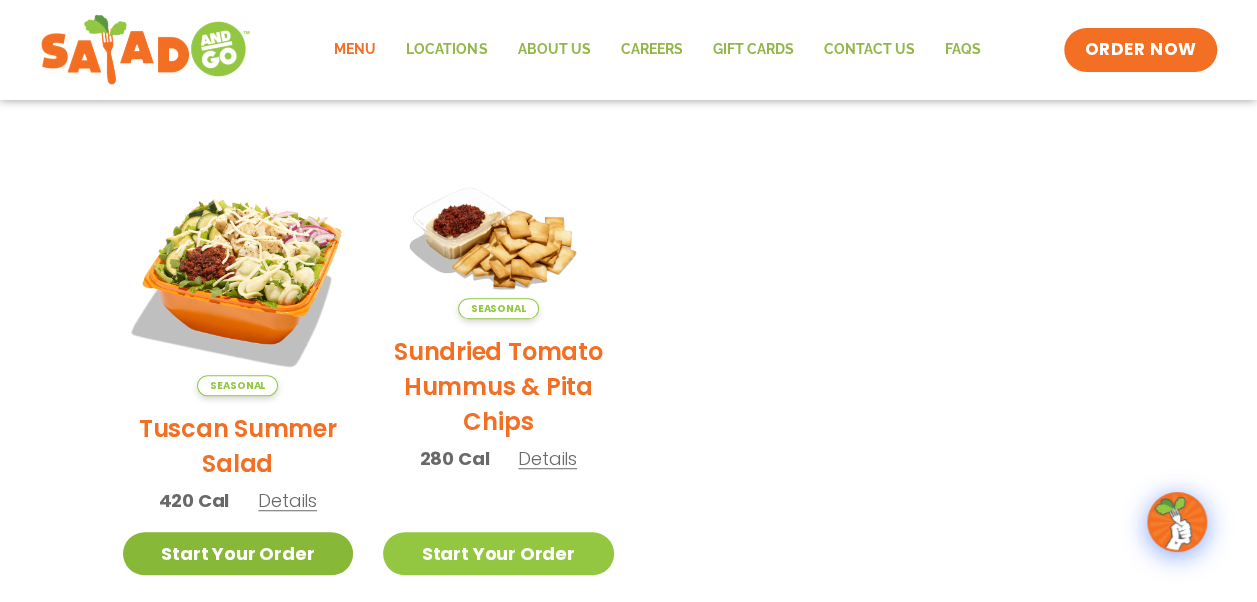 click on "Start Your Order" at bounding box center (238, 553) 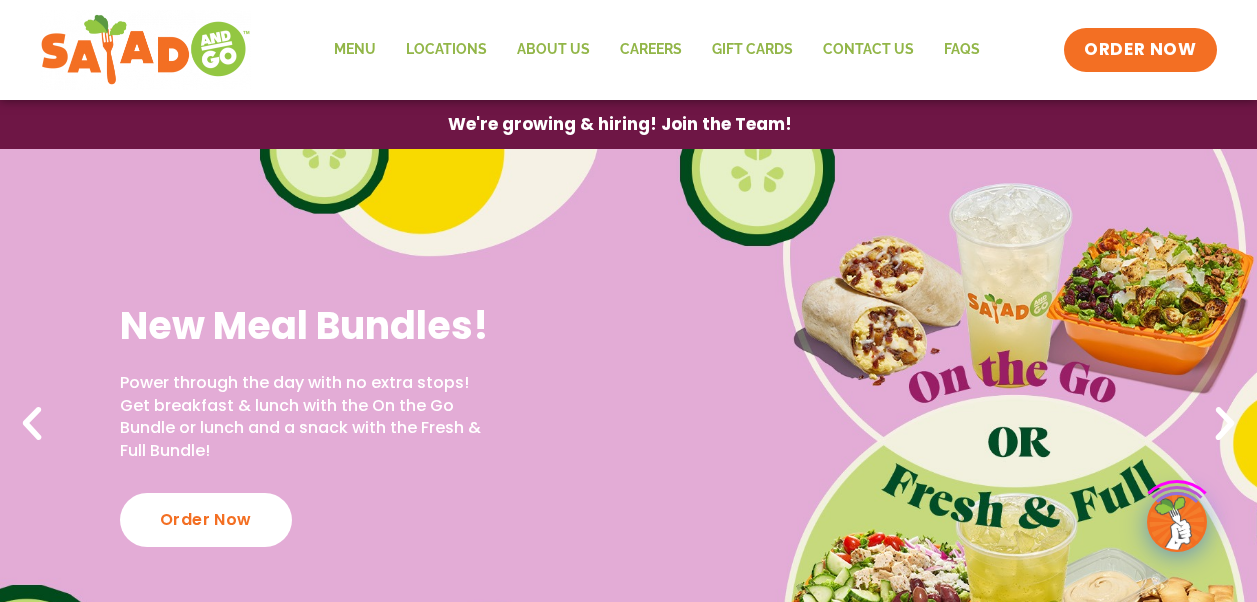 scroll, scrollTop: 0, scrollLeft: 0, axis: both 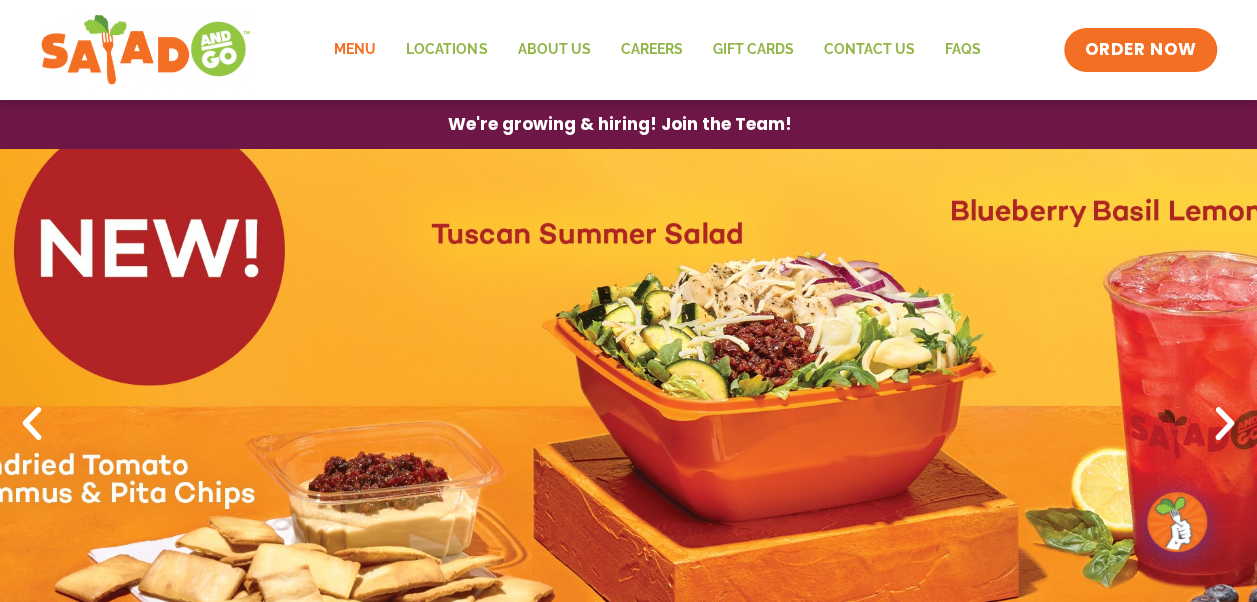 click on "Menu" 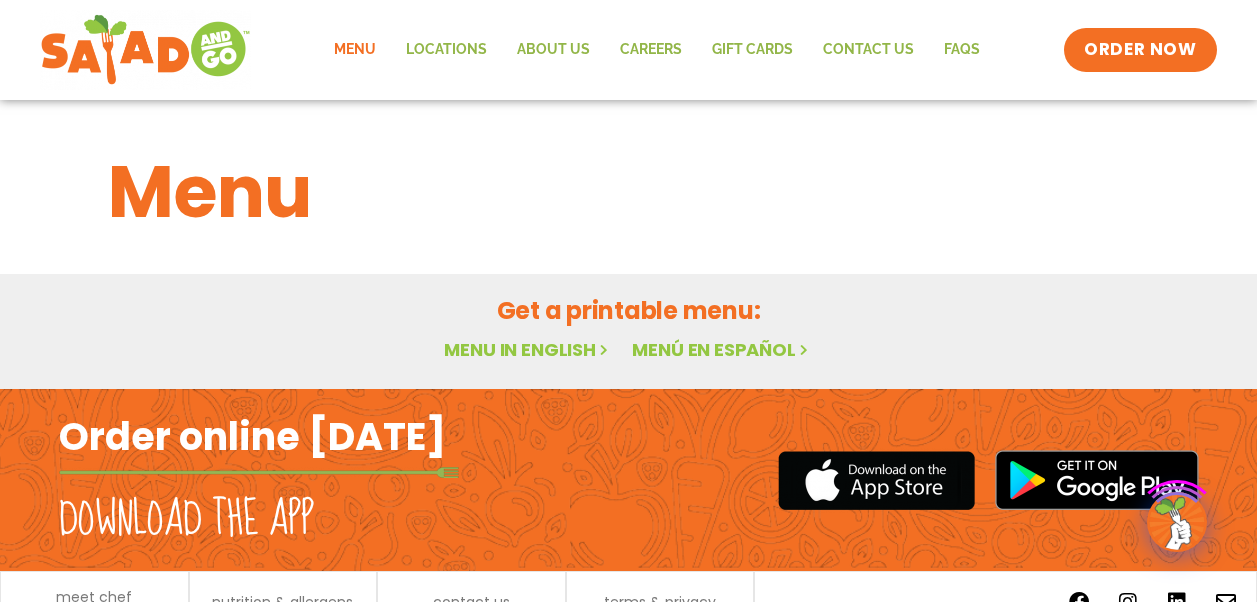 scroll, scrollTop: 0, scrollLeft: 0, axis: both 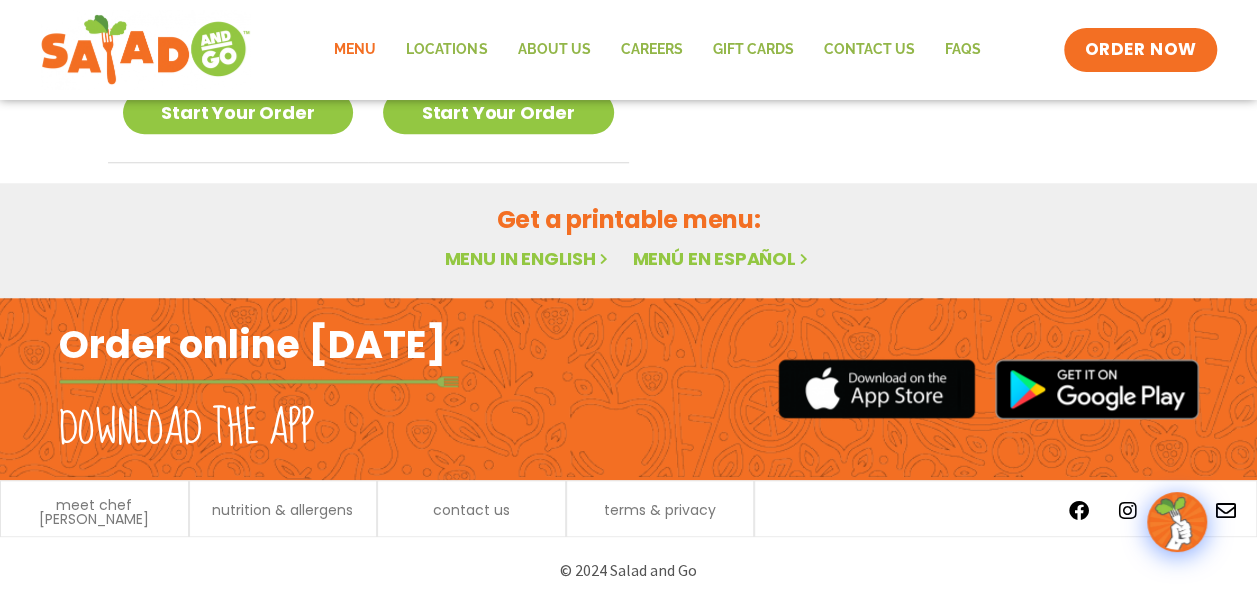 click on "Menu in English" at bounding box center (528, 258) 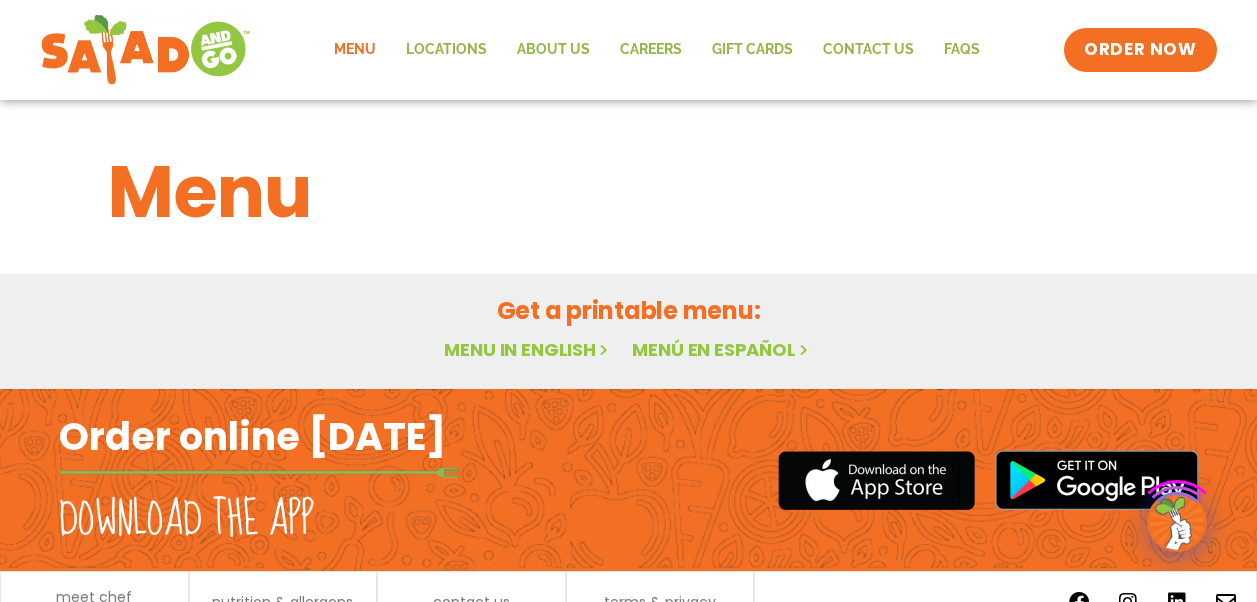 scroll, scrollTop: 0, scrollLeft: 0, axis: both 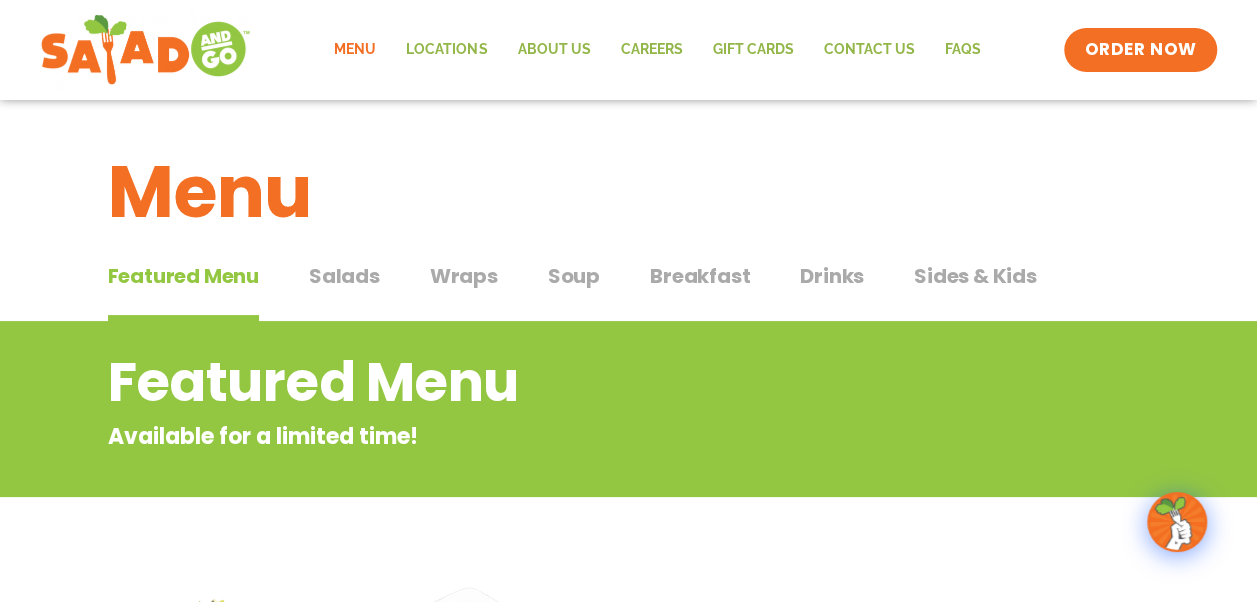 click on "Salads" at bounding box center [344, 276] 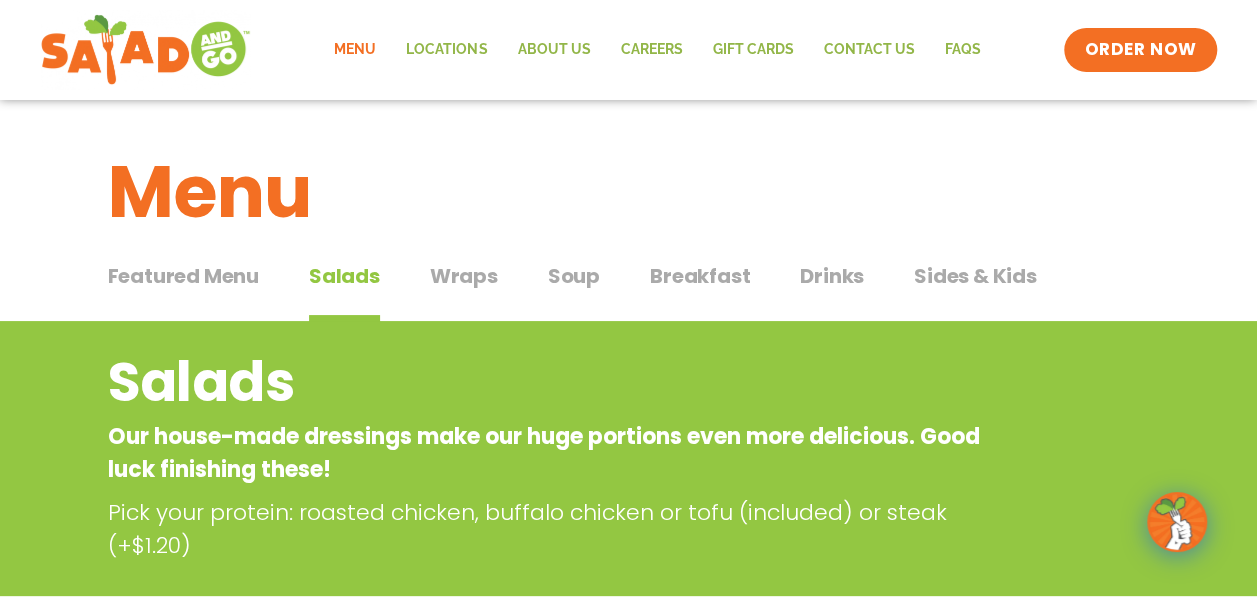 scroll, scrollTop: 100, scrollLeft: 0, axis: vertical 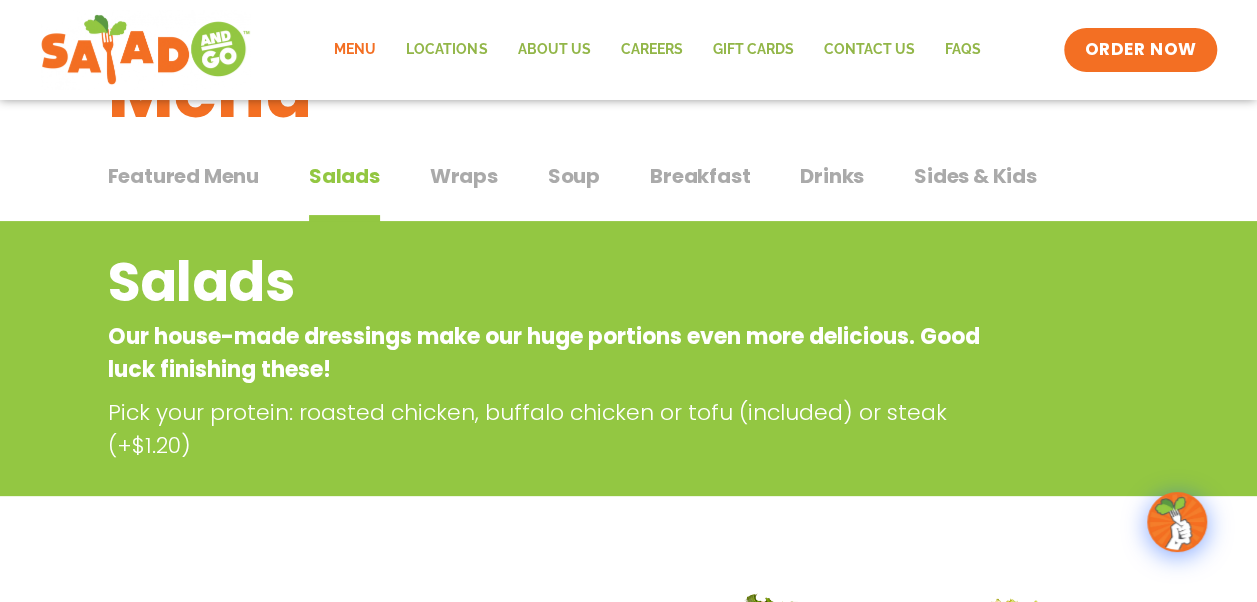 drag, startPoint x: 817, startPoint y: 179, endPoint x: 807, endPoint y: 186, distance: 12.206555 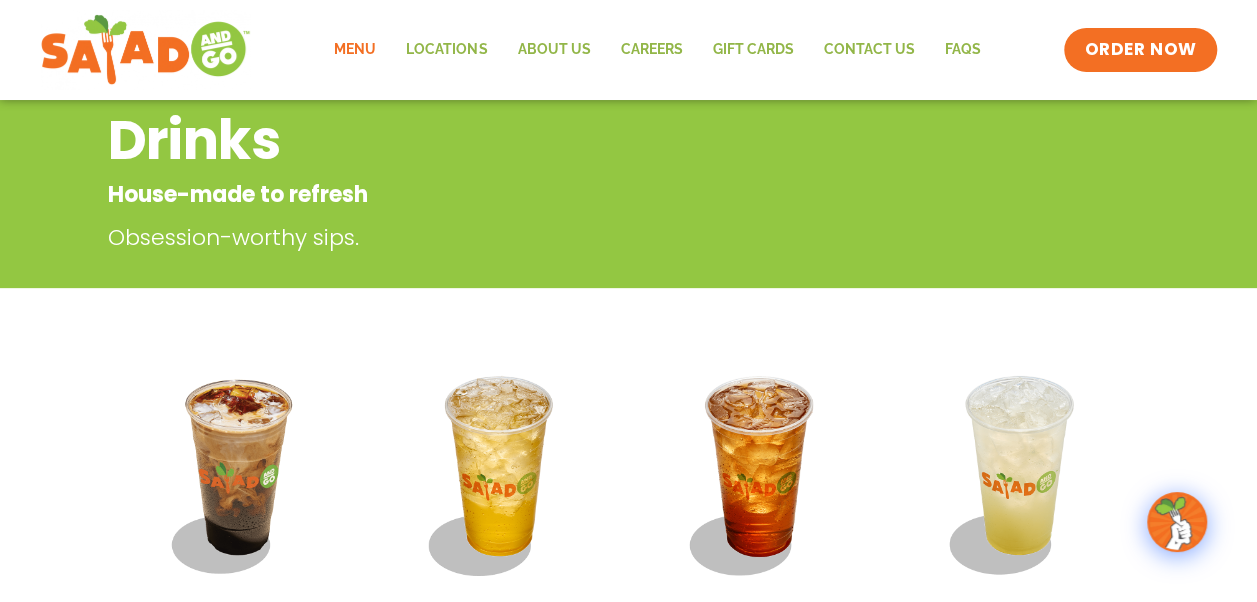 scroll, scrollTop: 0, scrollLeft: 0, axis: both 